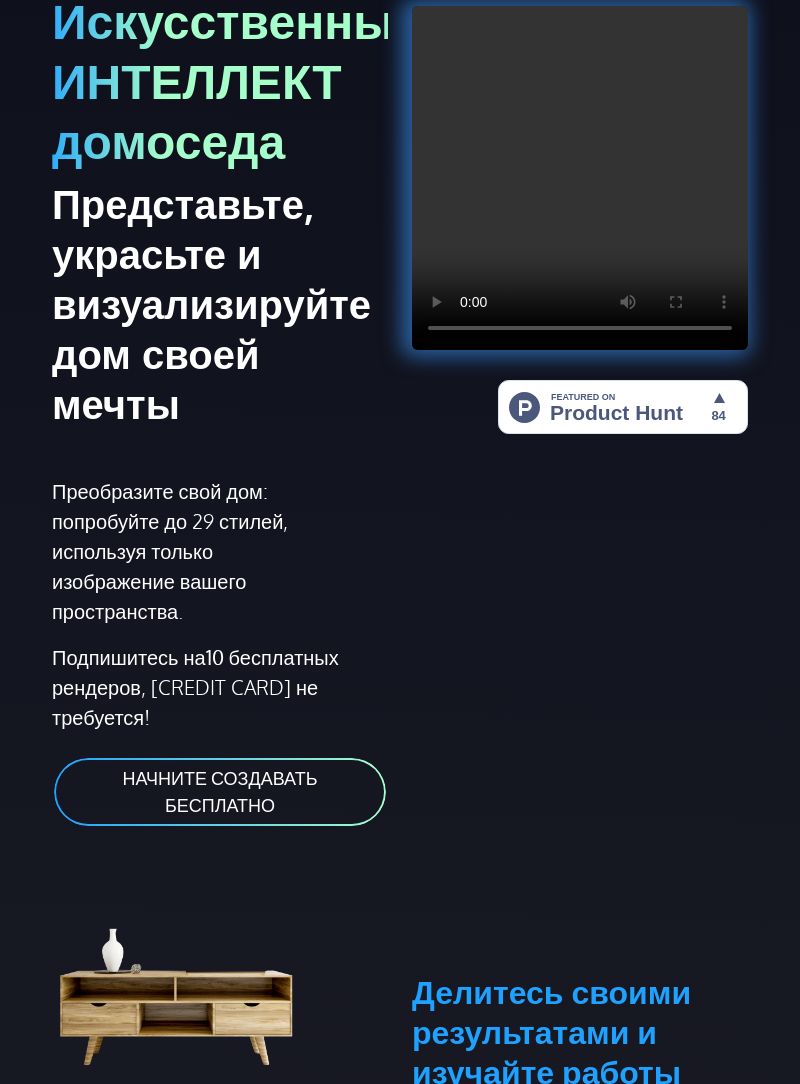 scroll, scrollTop: 600, scrollLeft: 0, axis: vertical 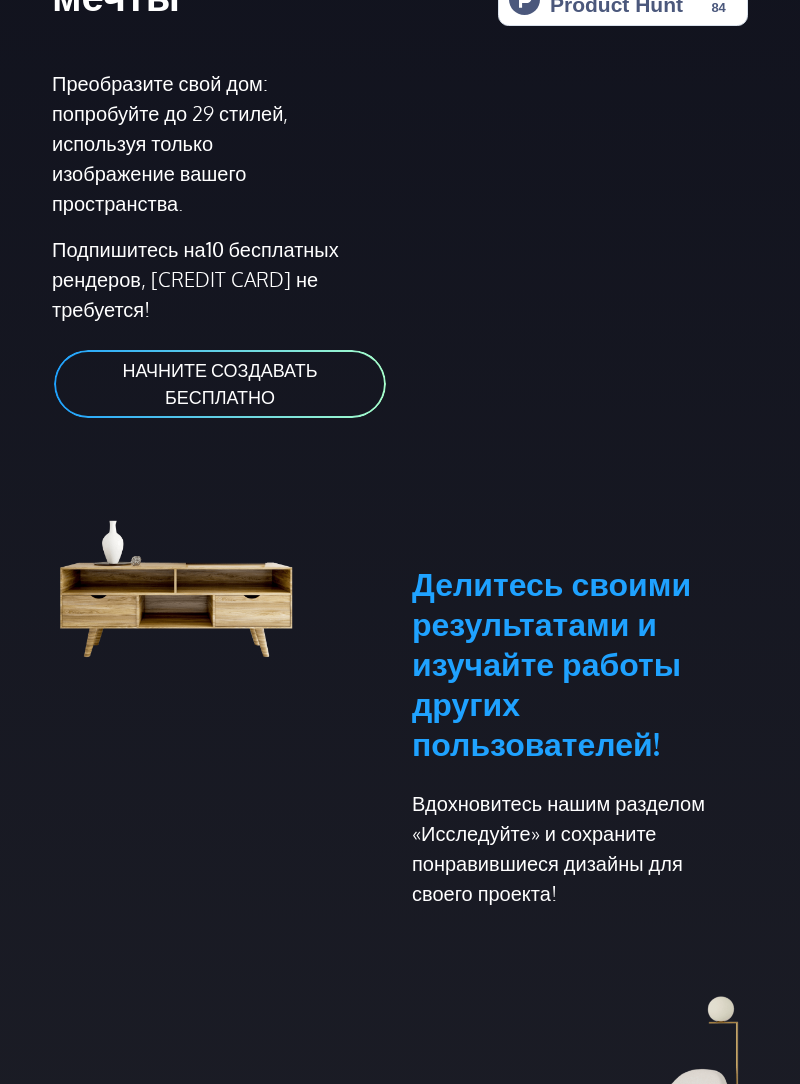 click on "НАЧНИТЕ СОЗДАВАТЬ БЕСПЛАТНО" at bounding box center [219, 383] 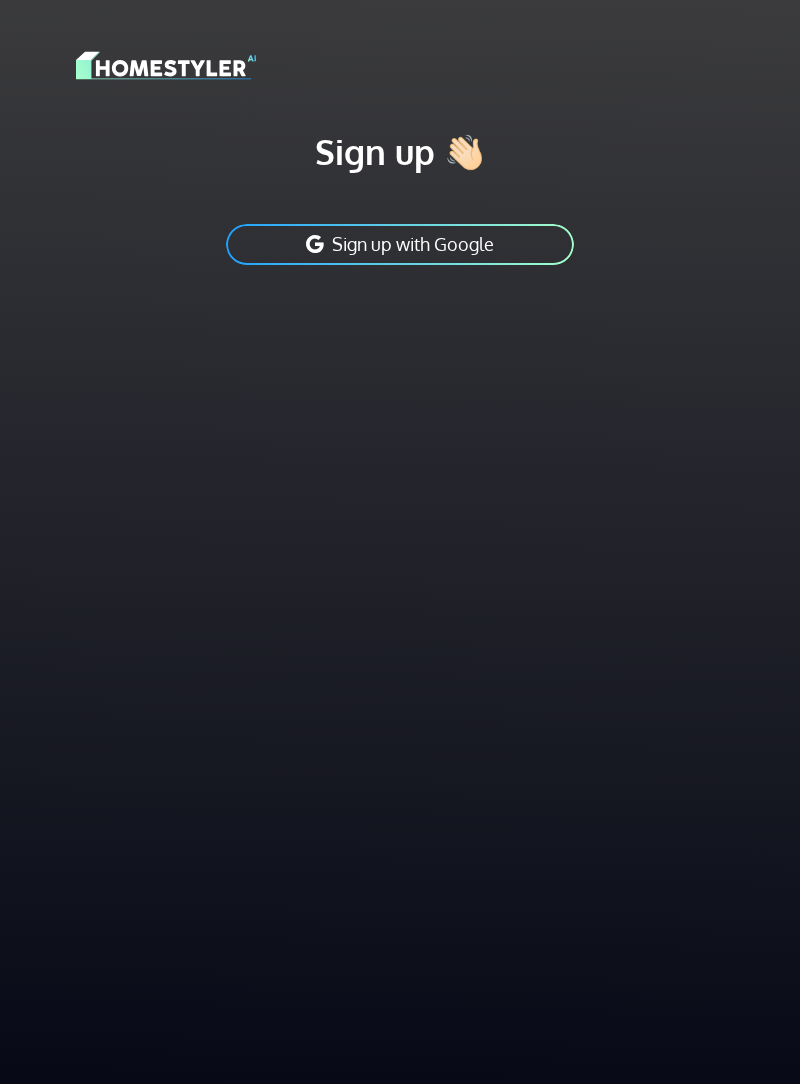 scroll, scrollTop: 0, scrollLeft: 0, axis: both 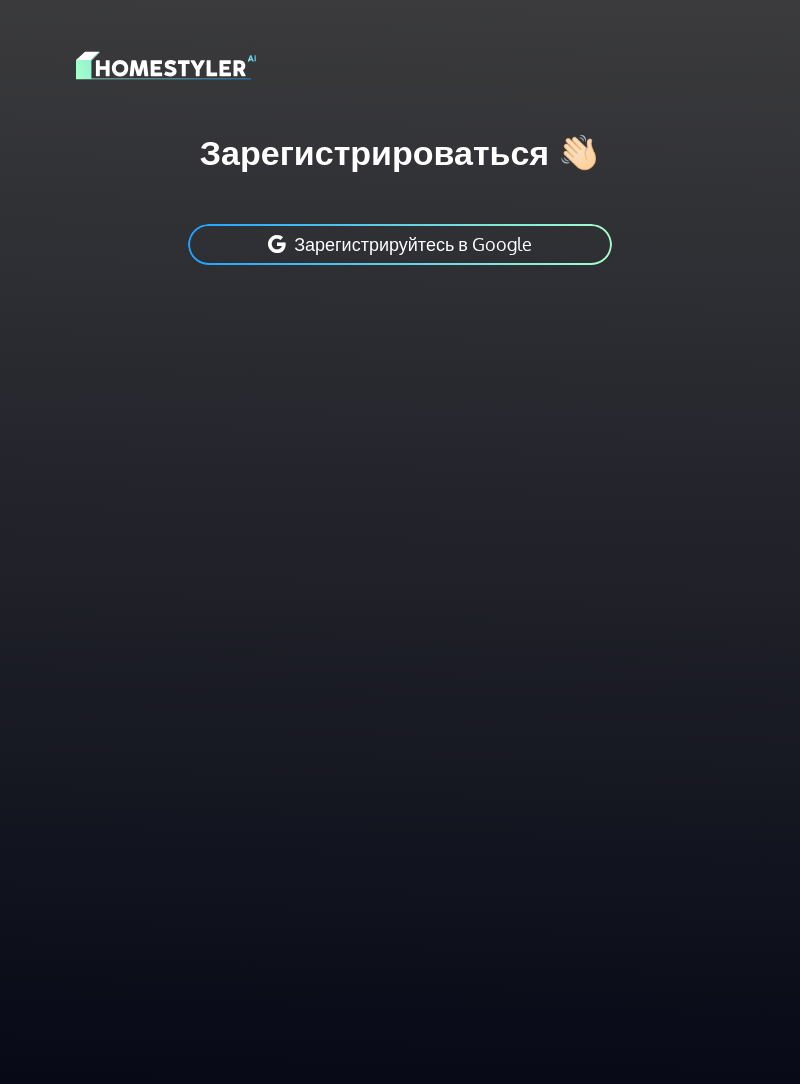 click on "Зарегистрируйтесь в Google" at bounding box center (413, 244) 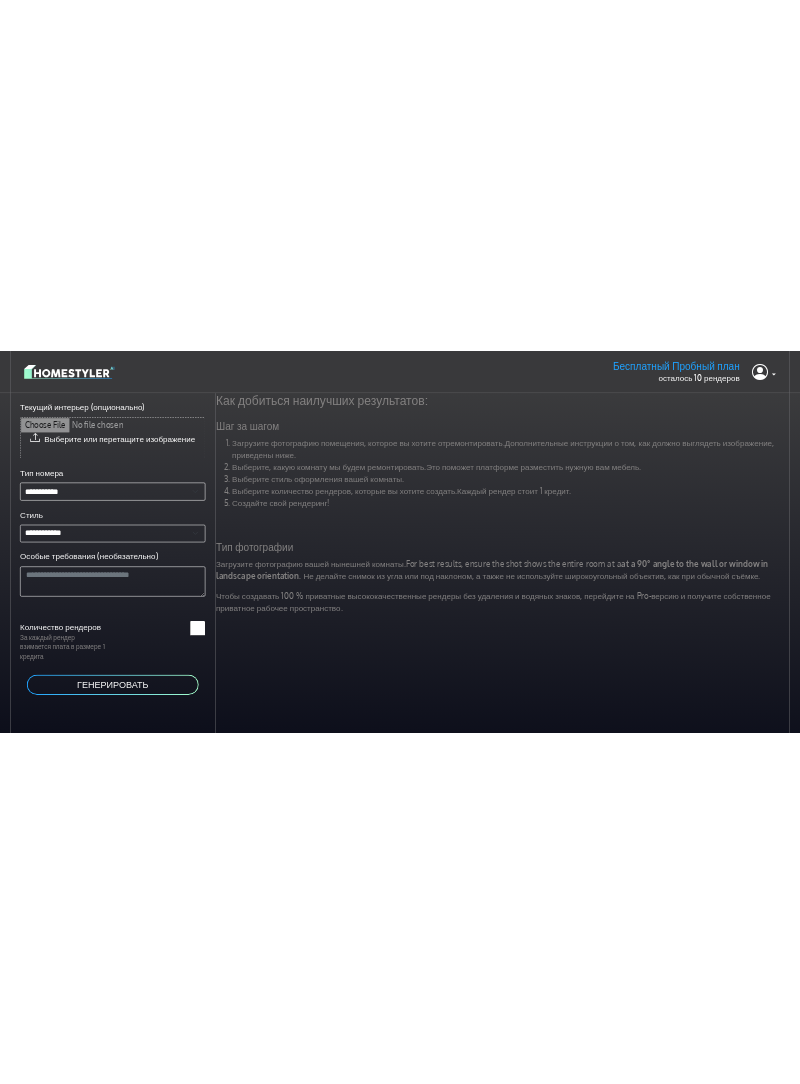 scroll, scrollTop: 0, scrollLeft: 0, axis: both 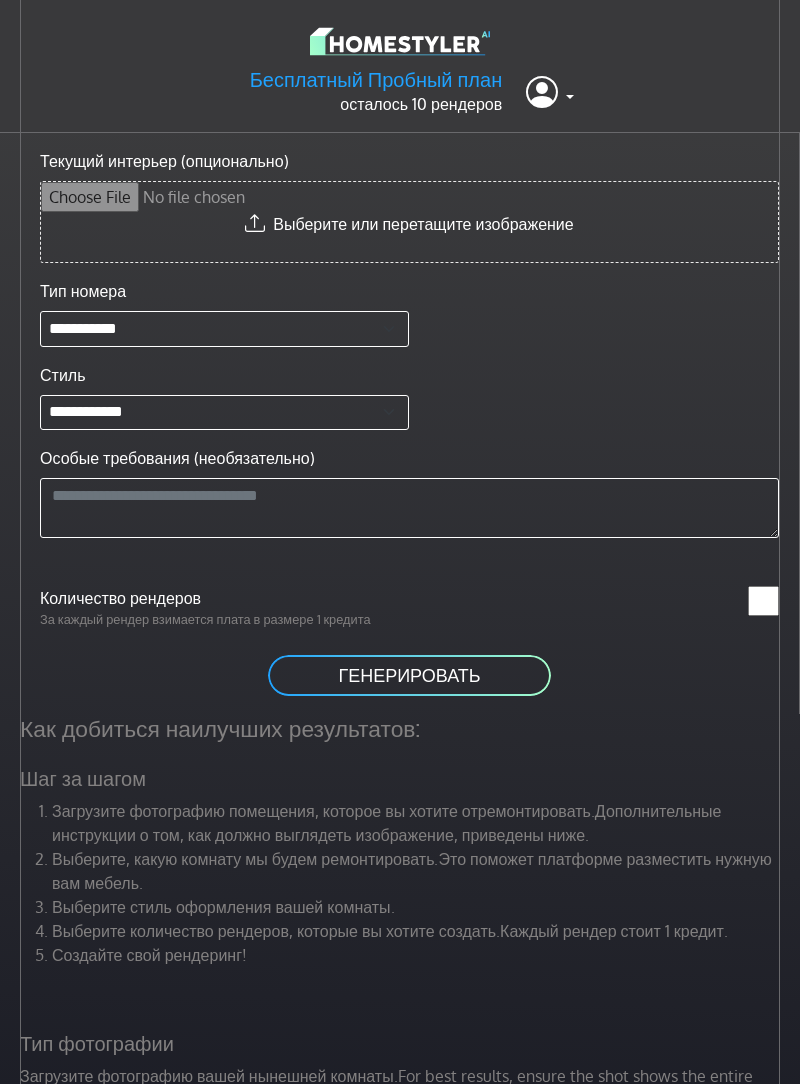 click on "Текущий интерьер (опционально)" at bounding box center (409, 222) 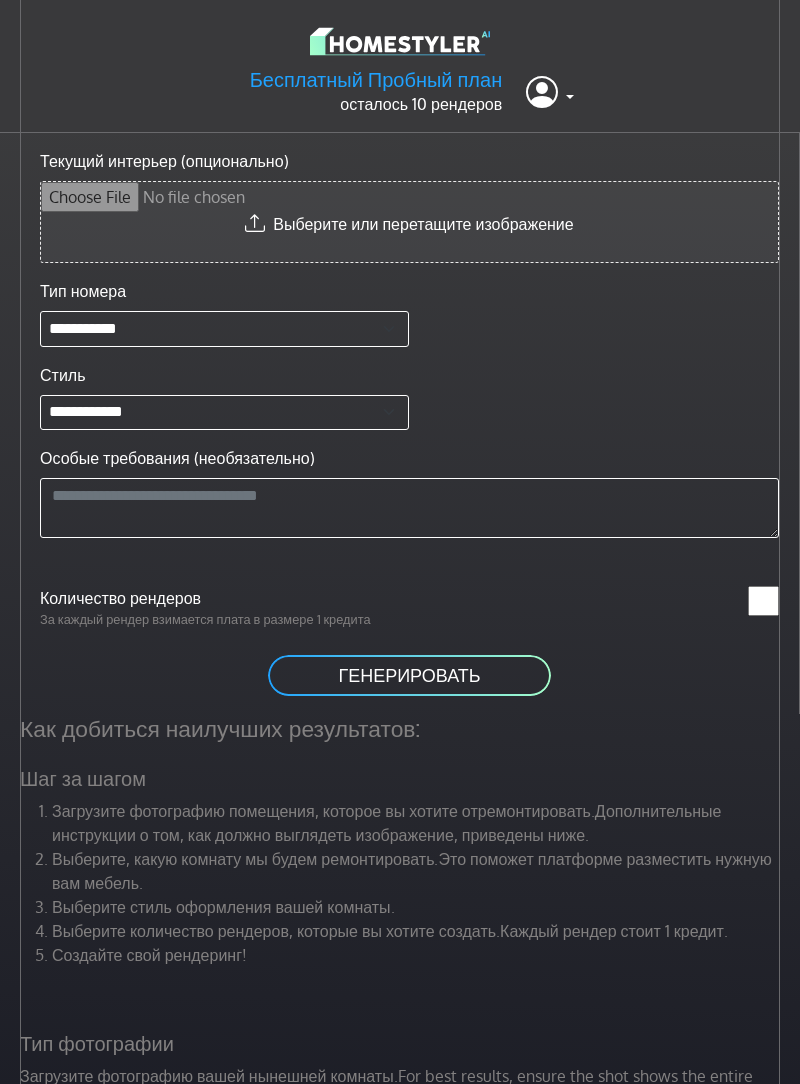 type on "**********" 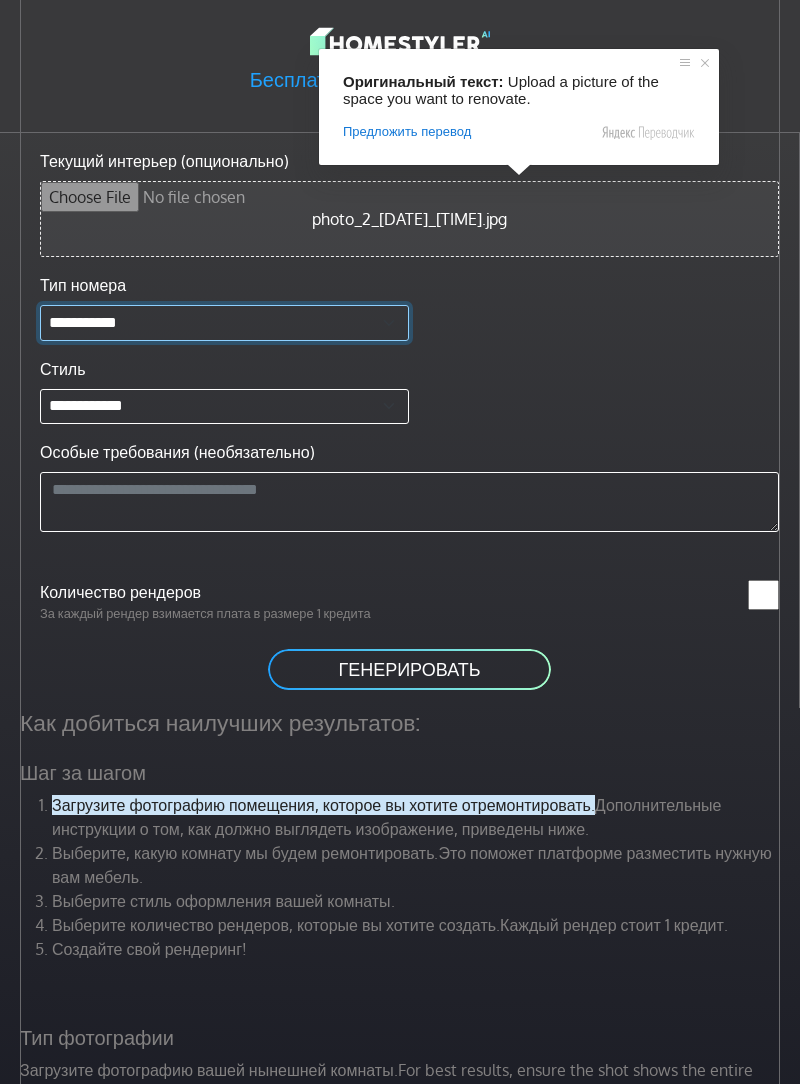 click on "**********" at bounding box center [224, 323] 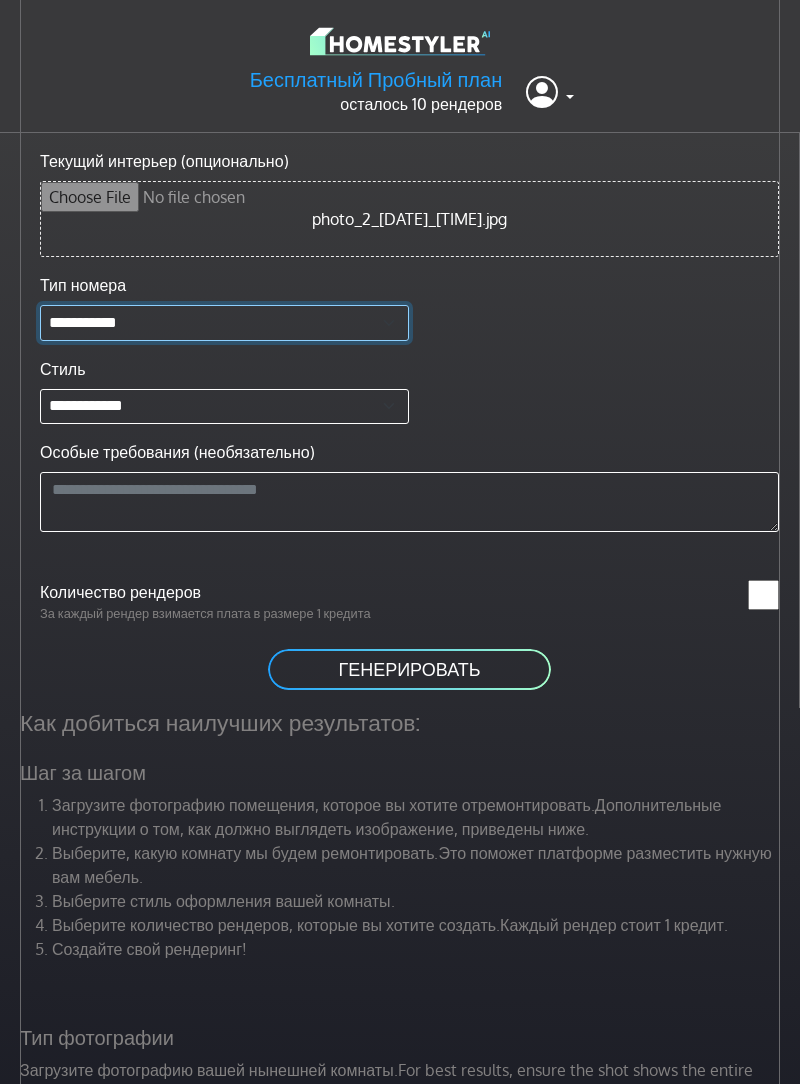 select on "*******" 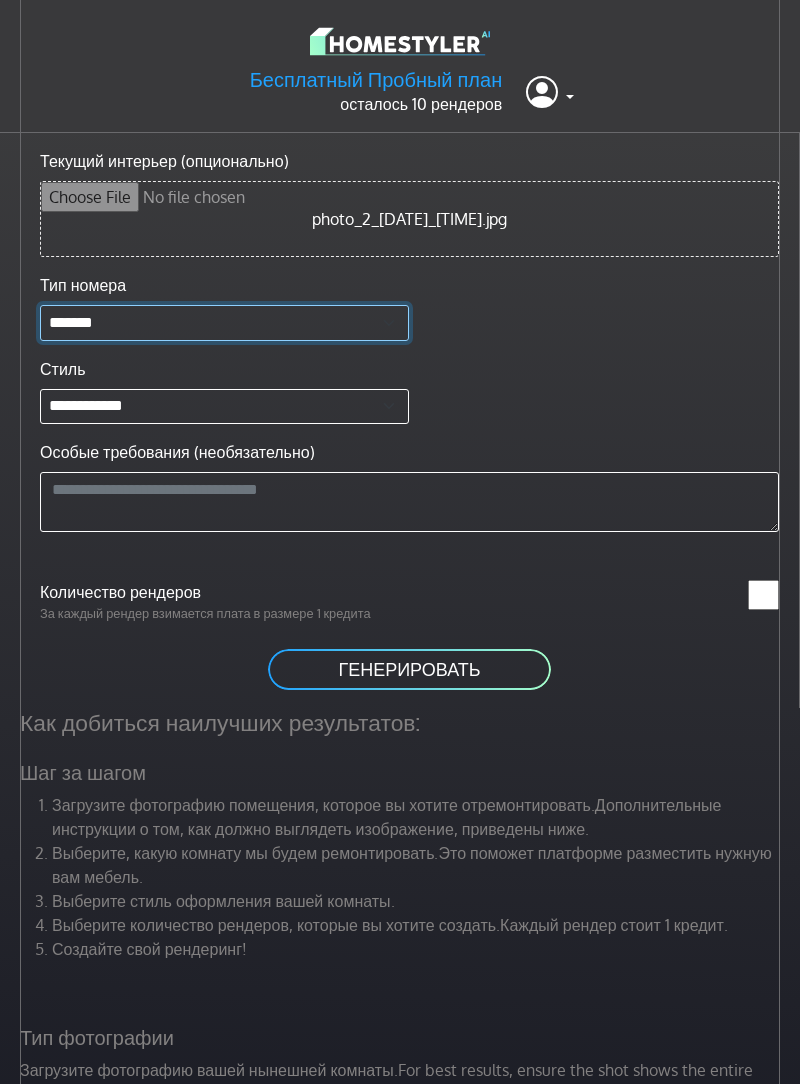 click on "**********" at bounding box center (224, 323) 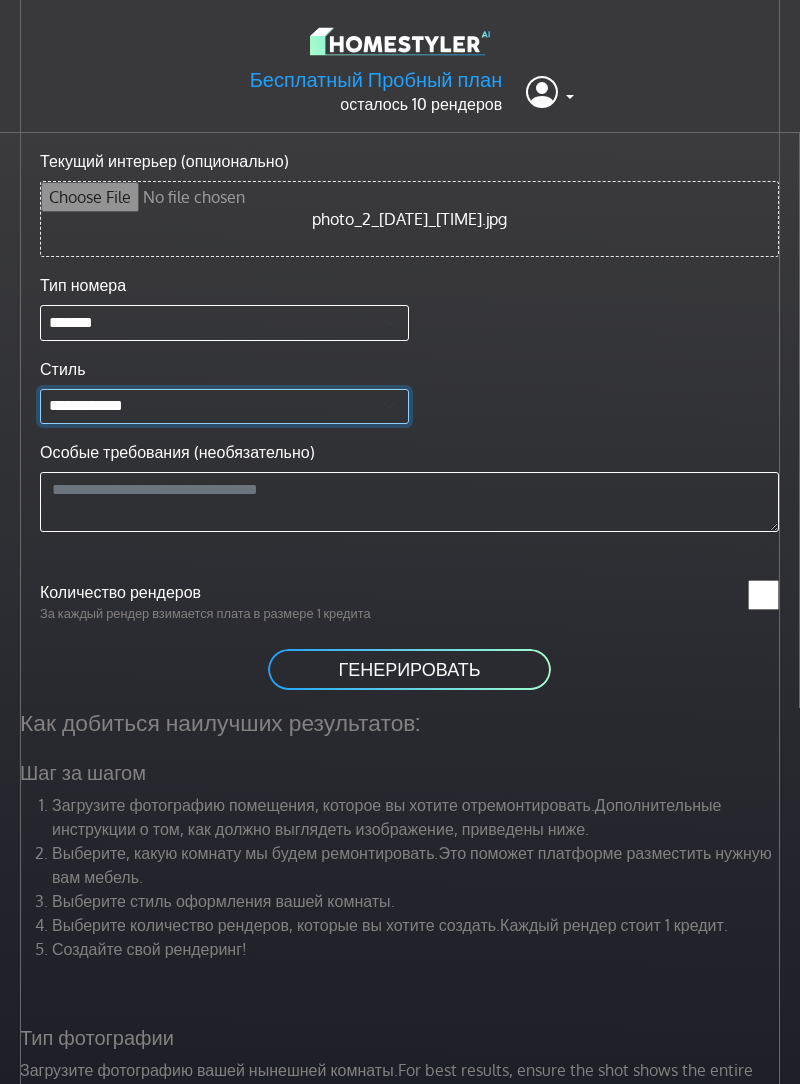 click on "**********" at bounding box center [224, 407] 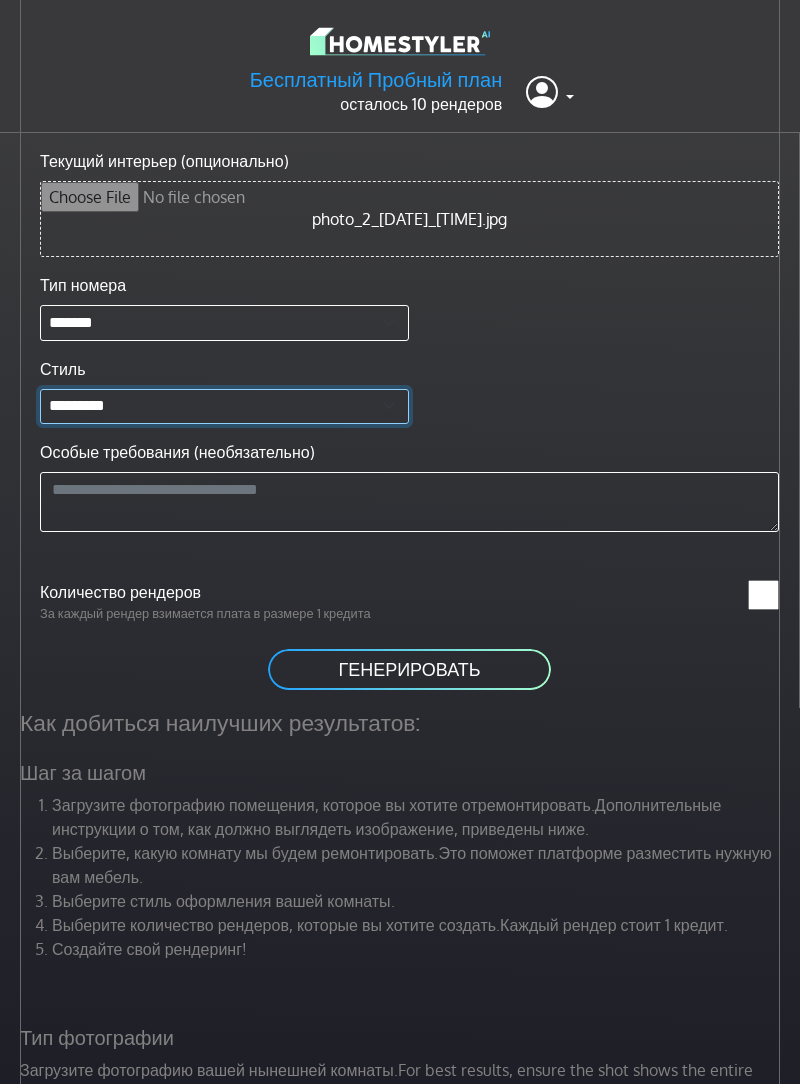 click on "**********" at bounding box center [224, 407] 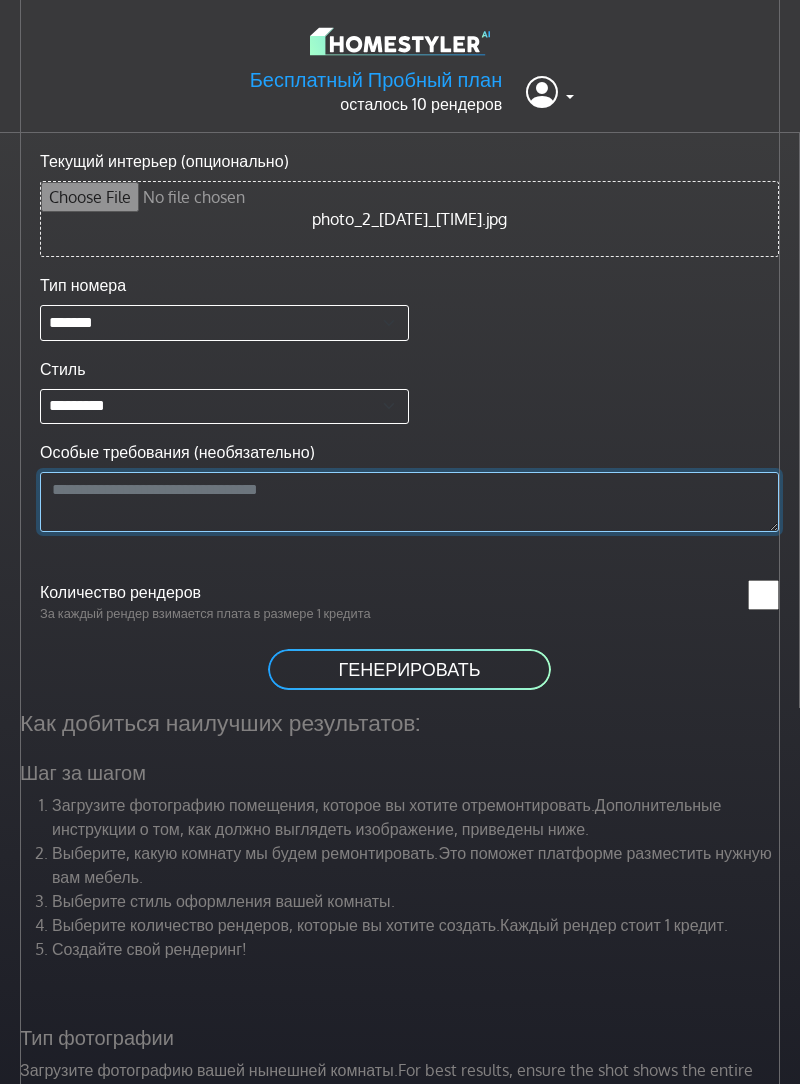 click on "Особые требования (необязательно)" at bounding box center (409, 502) 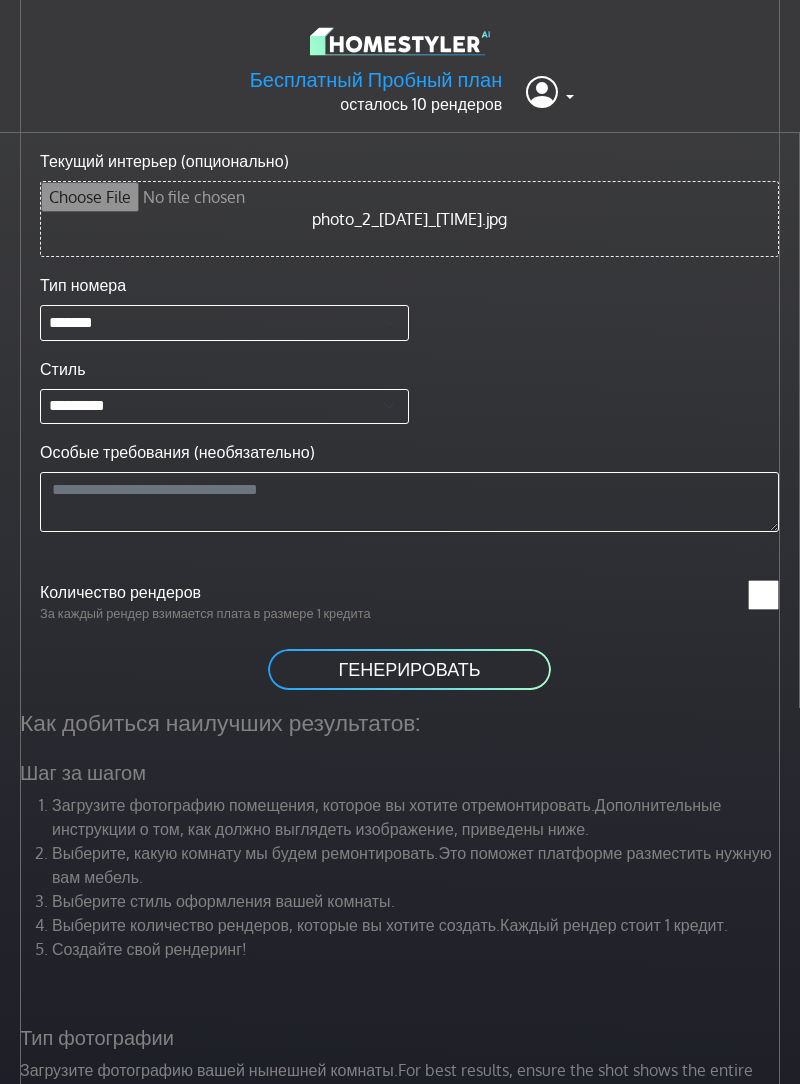 click on "*" at bounding box center [763, 595] 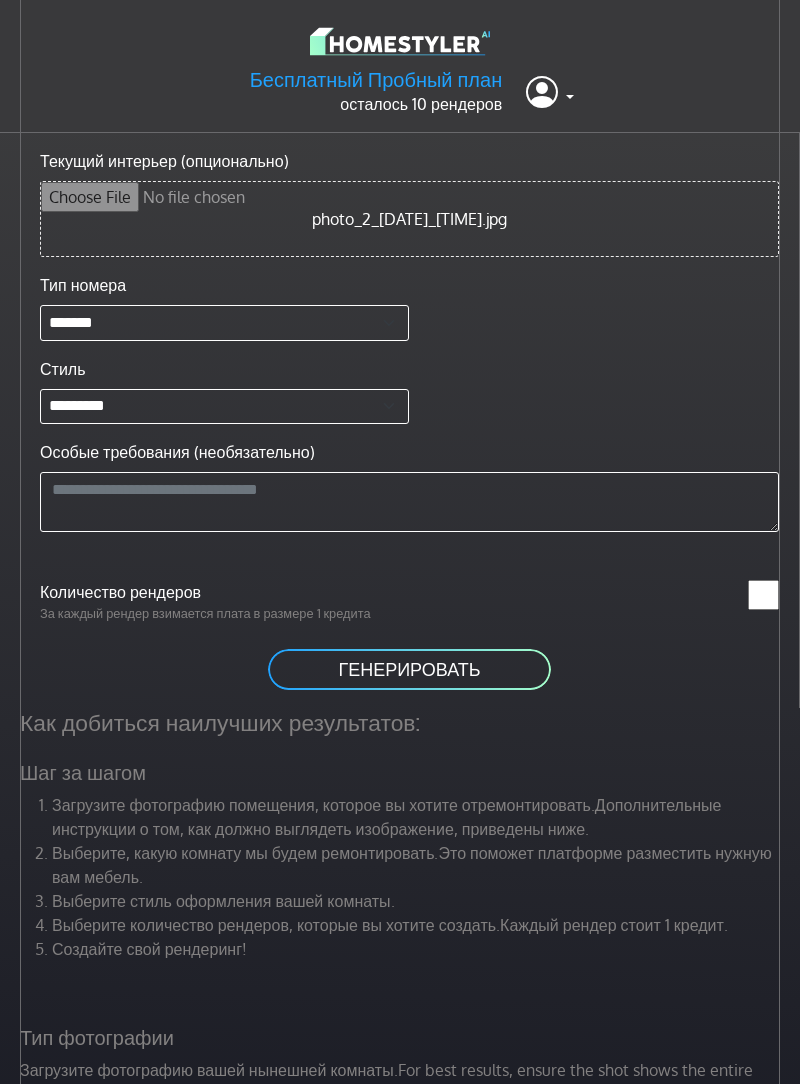 click on "**********" at bounding box center [409, 414] 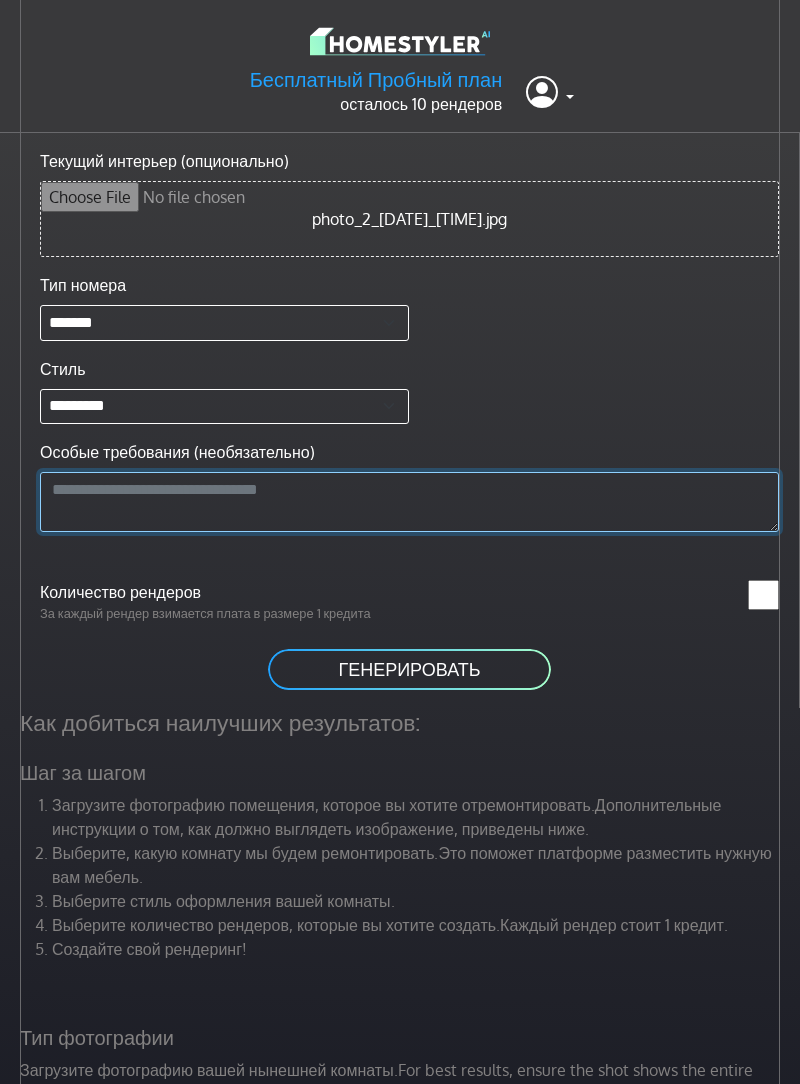 click on "Особые требования (необязательно)" at bounding box center (409, 502) 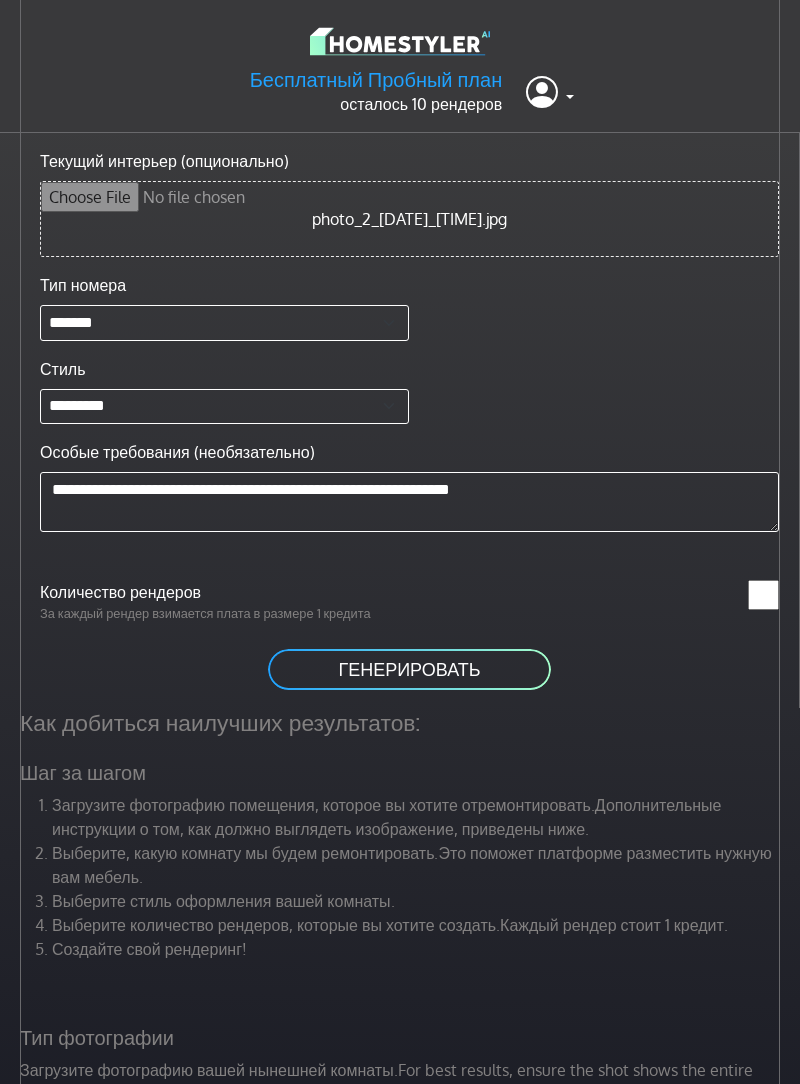 click on "ГЕНЕРИРОВАТЬ" at bounding box center (409, 669) 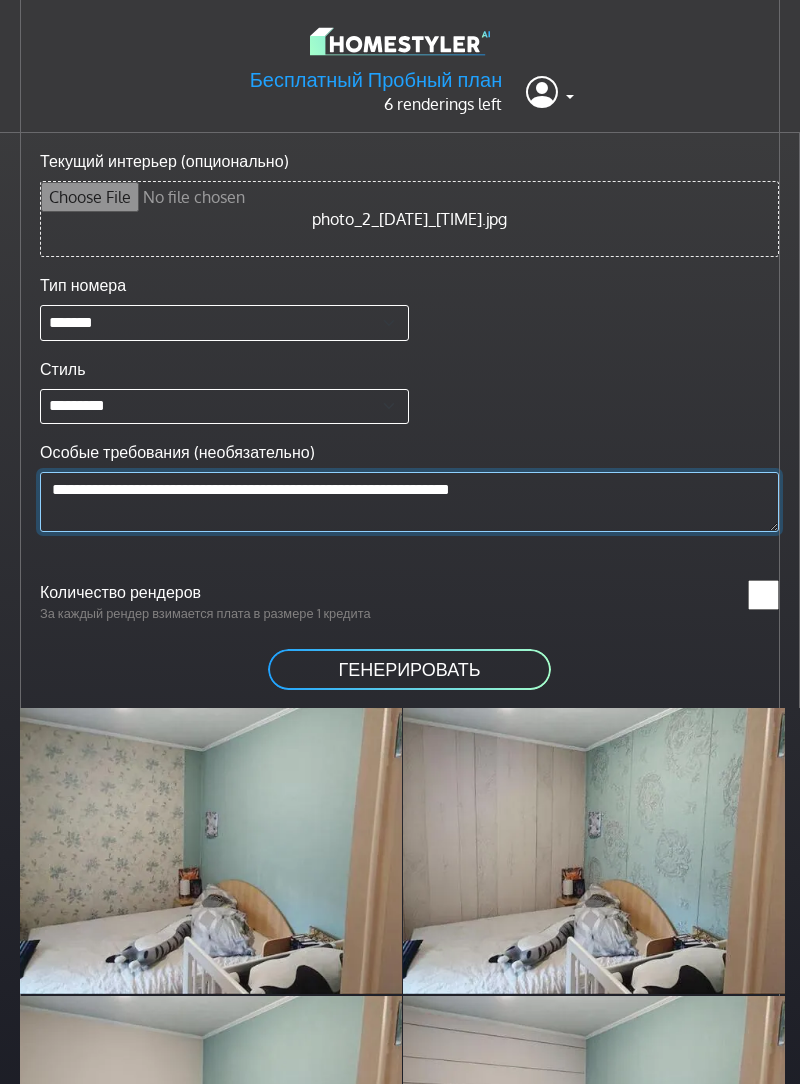click on "**********" at bounding box center (409, 502) 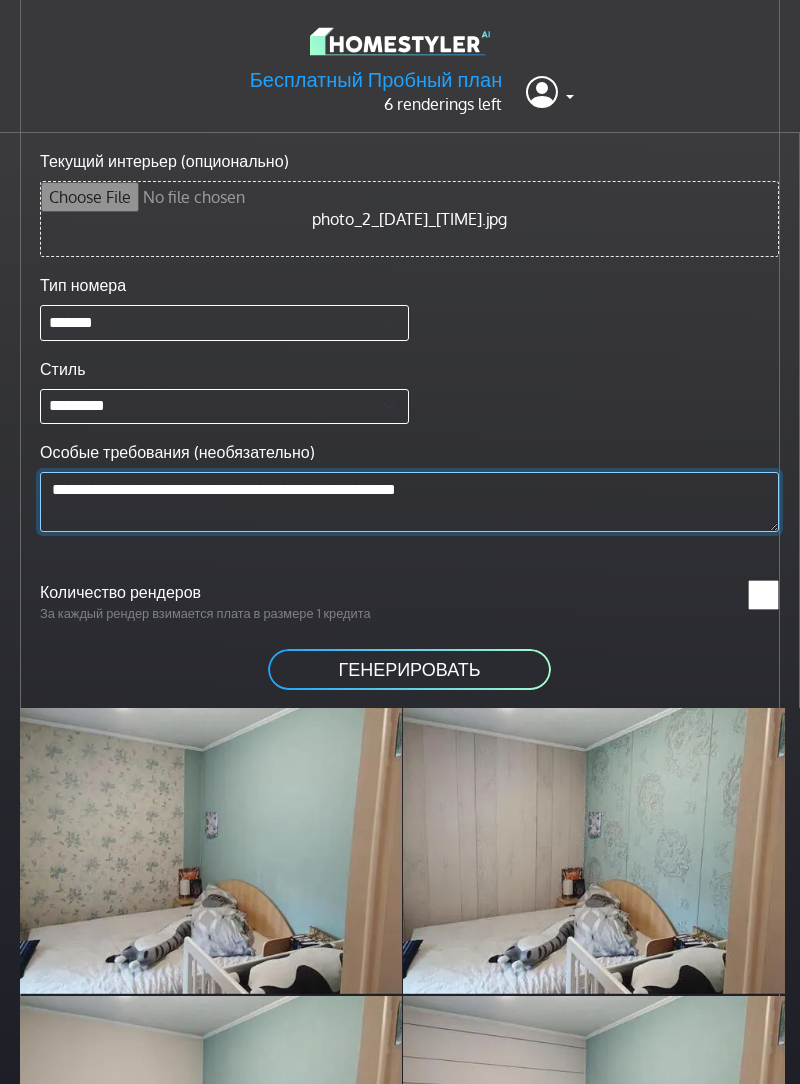 type on "**********" 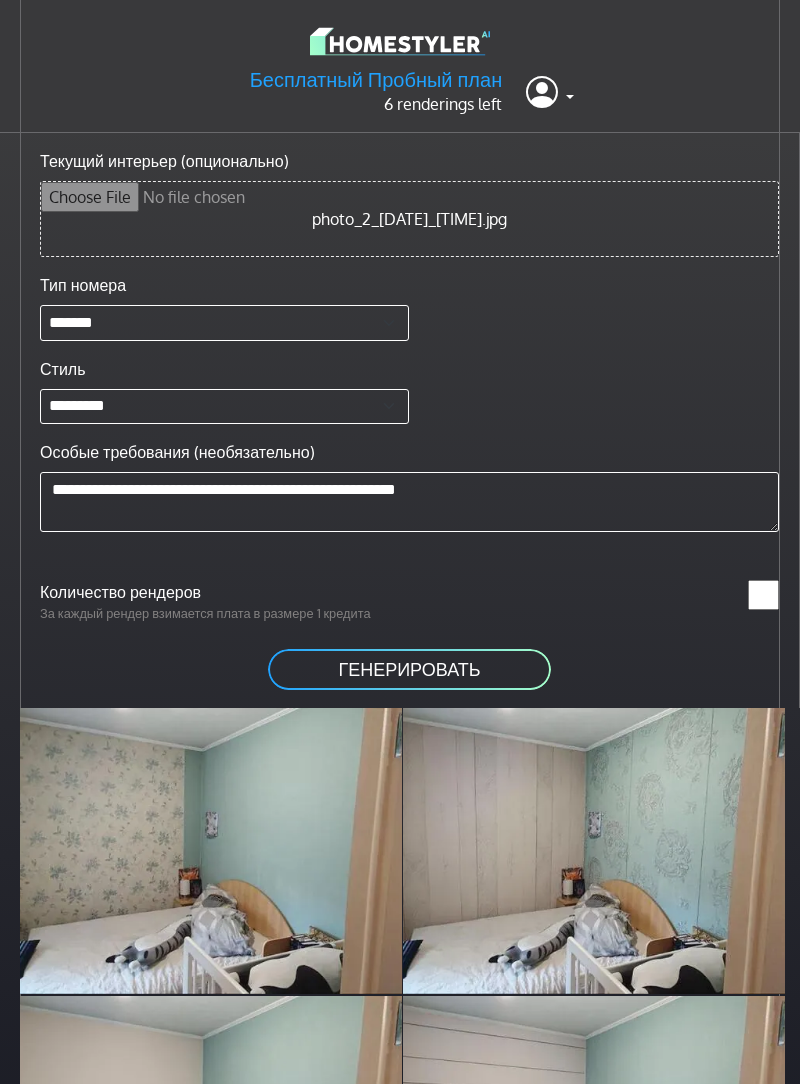 click on "ГЕНЕРИРОВАТЬ" at bounding box center (409, 669) 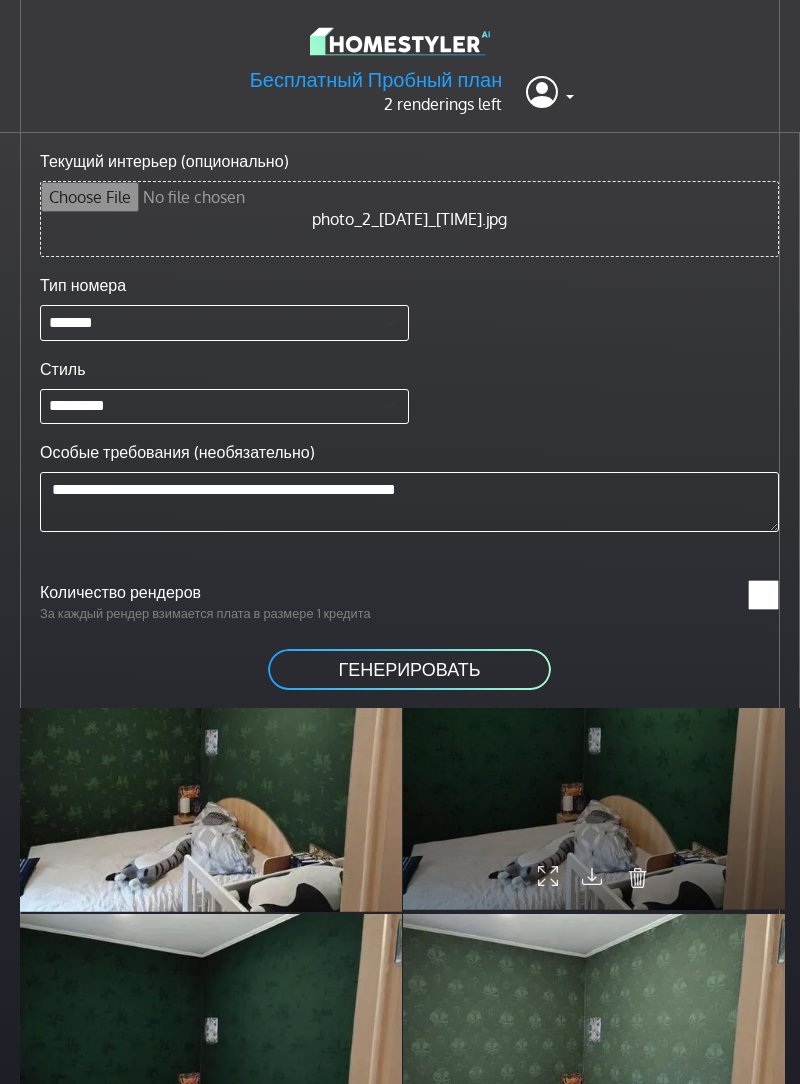 scroll, scrollTop: 0, scrollLeft: 0, axis: both 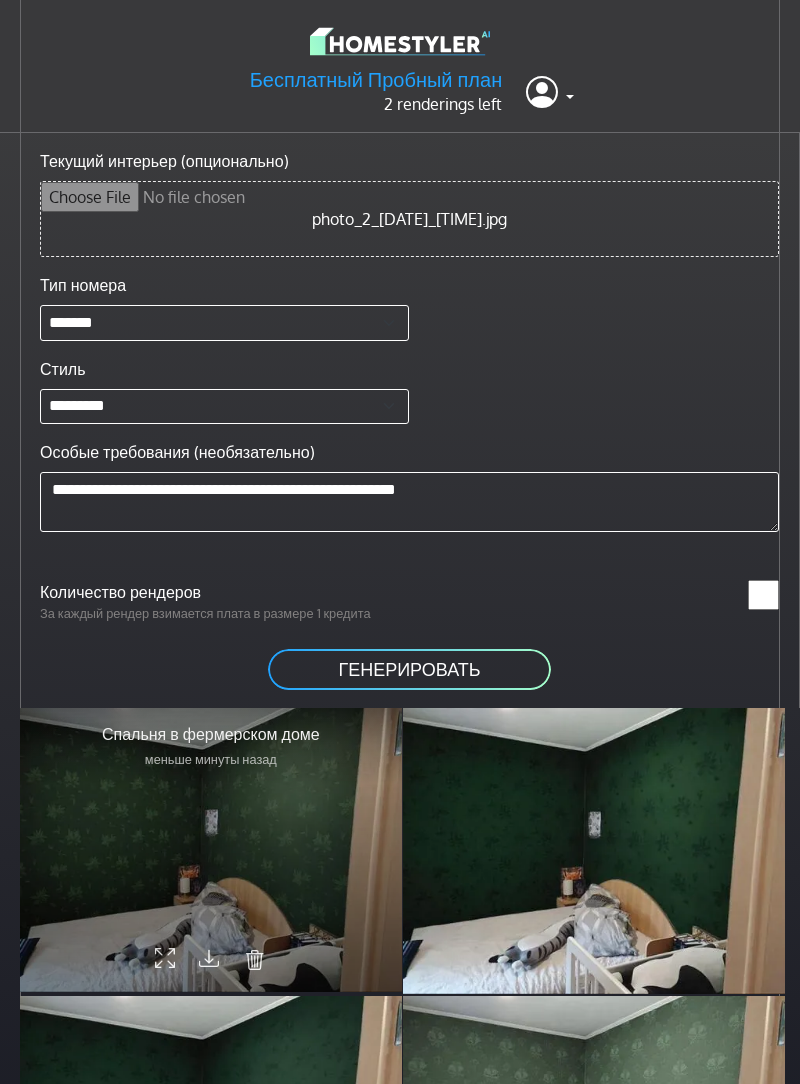 click at bounding box center (211, 849) 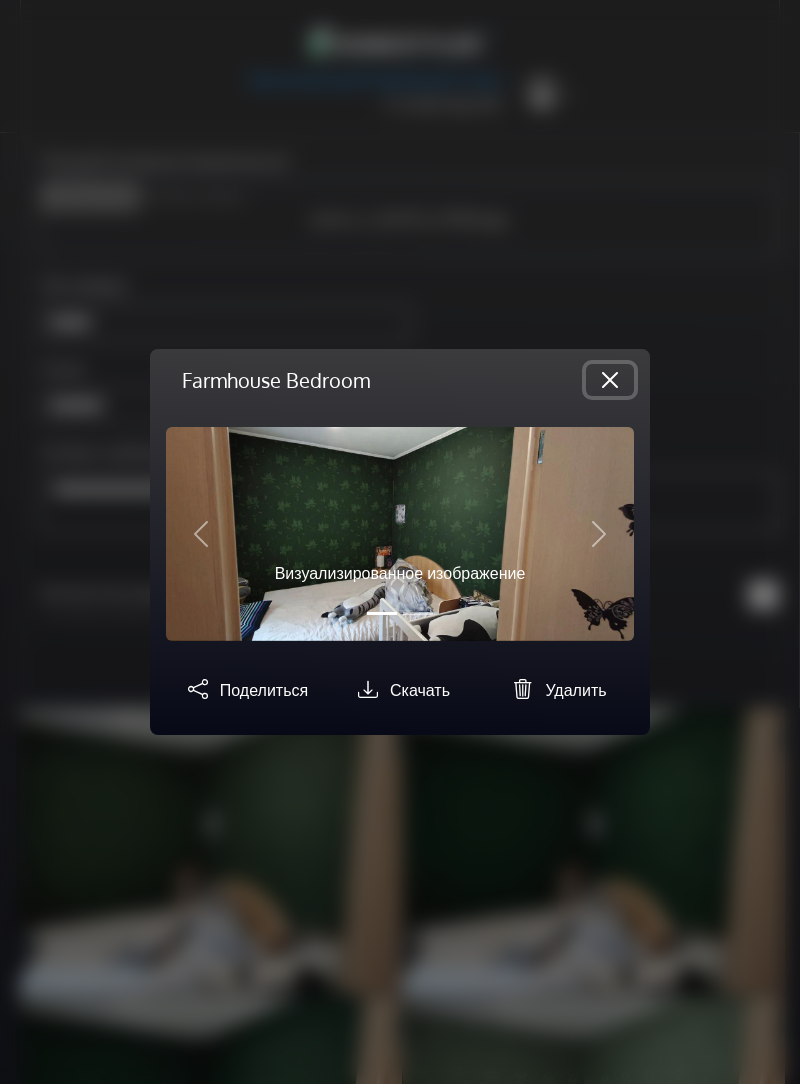 click at bounding box center (610, 380) 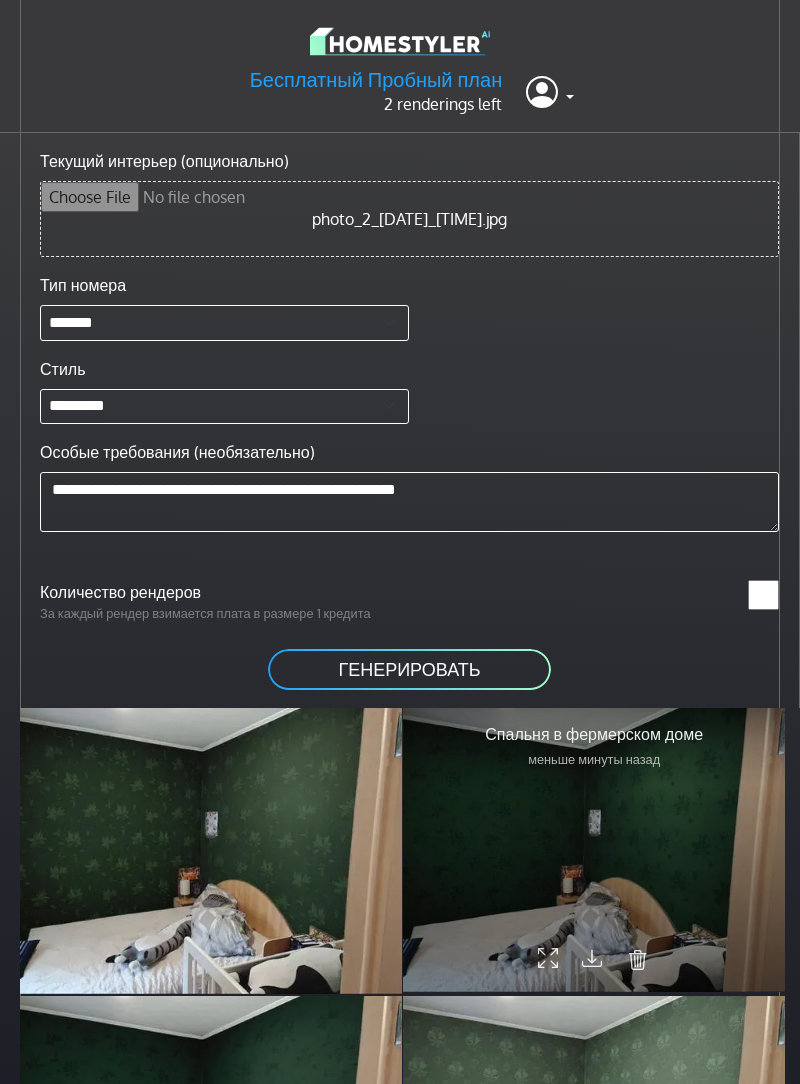 click at bounding box center (594, 849) 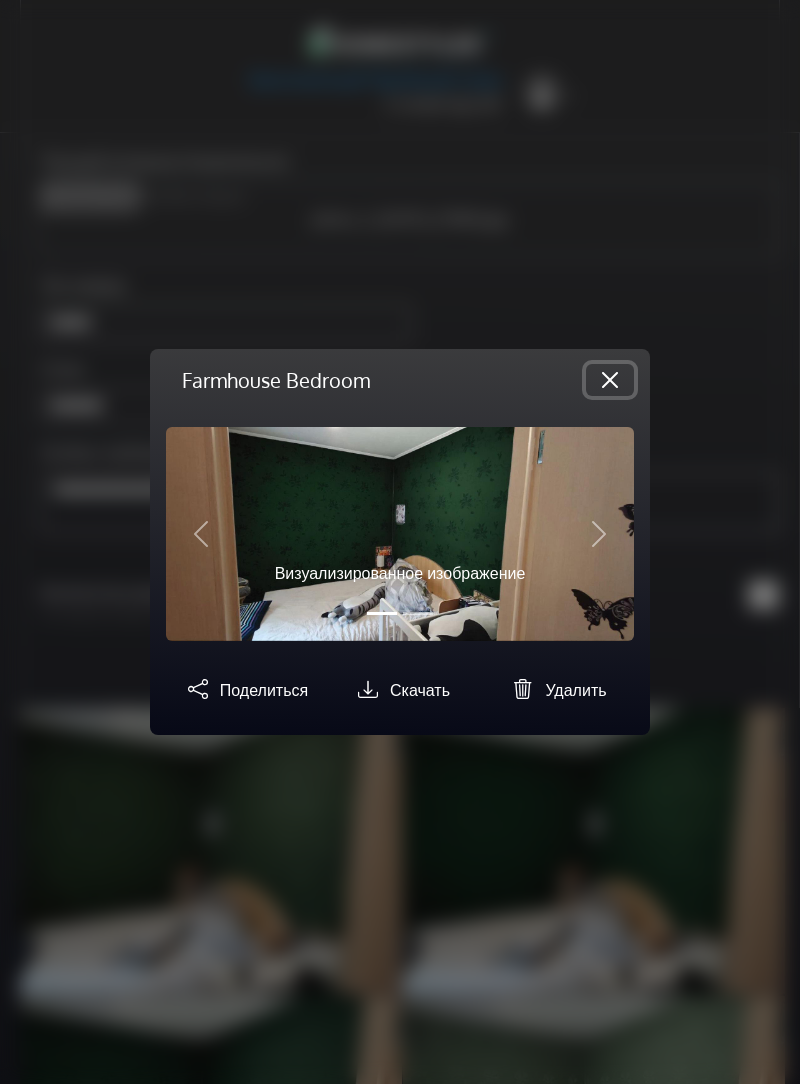 click at bounding box center [610, 380] 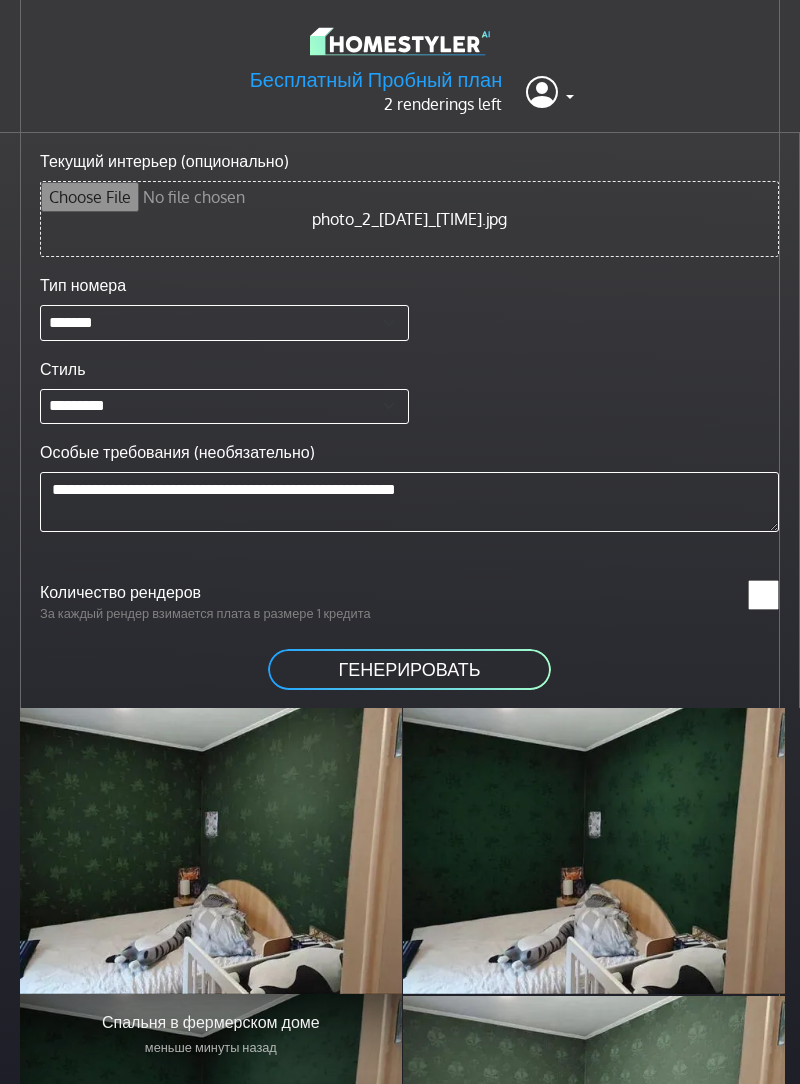 click at bounding box center [211, 1137] 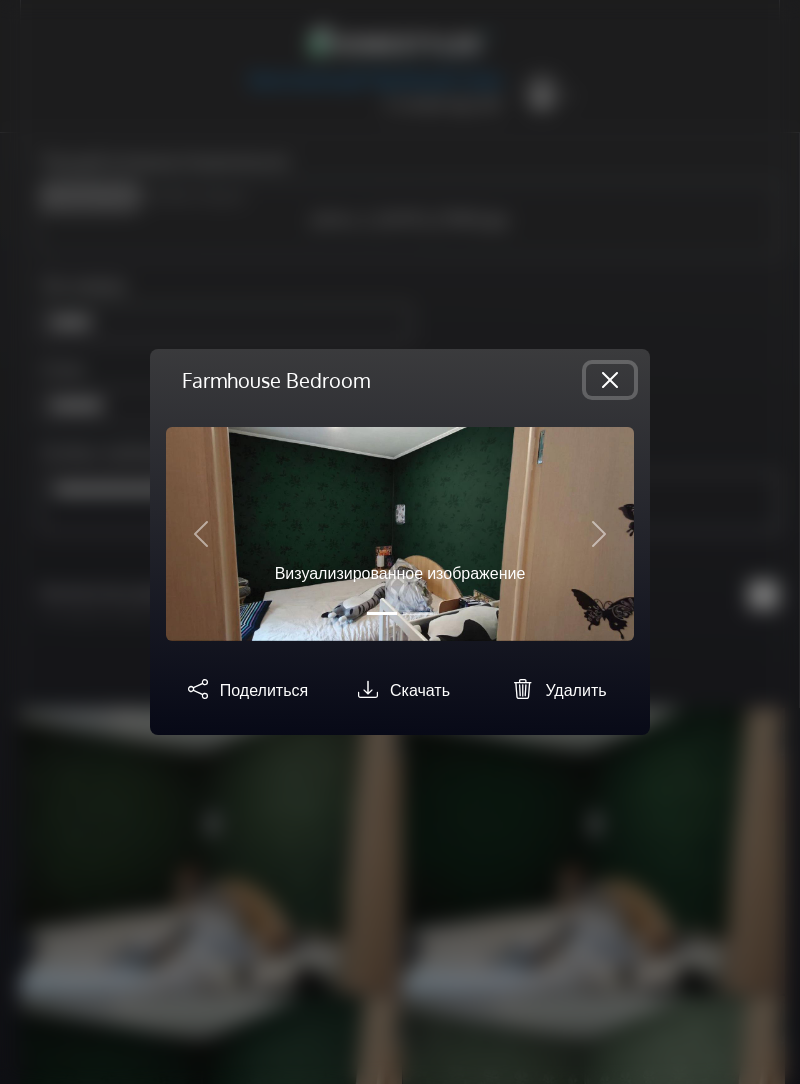 click at bounding box center [610, 380] 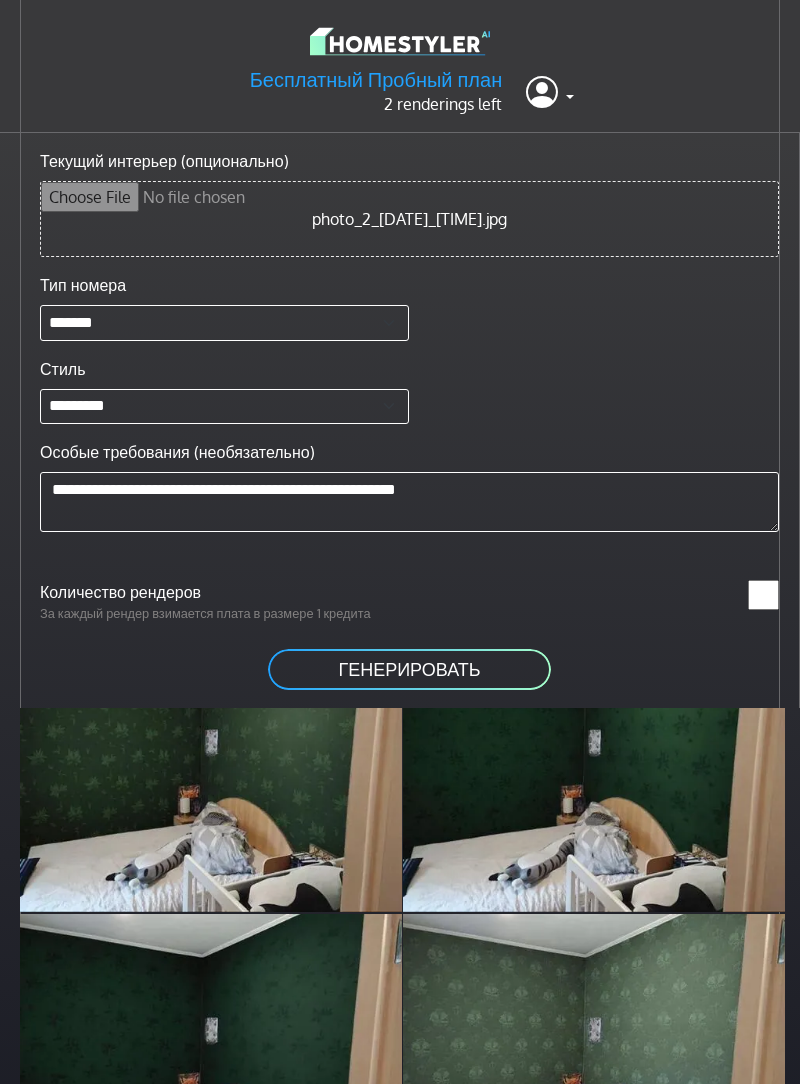 scroll, scrollTop: 0, scrollLeft: 0, axis: both 